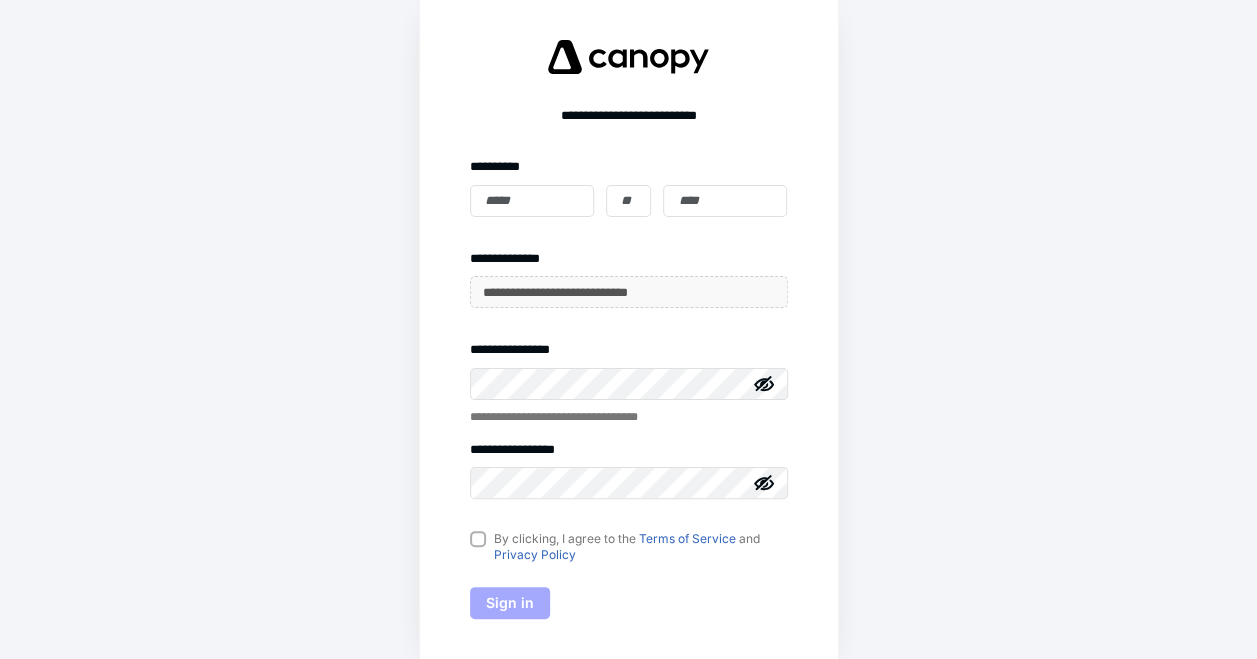 scroll, scrollTop: 0, scrollLeft: 0, axis: both 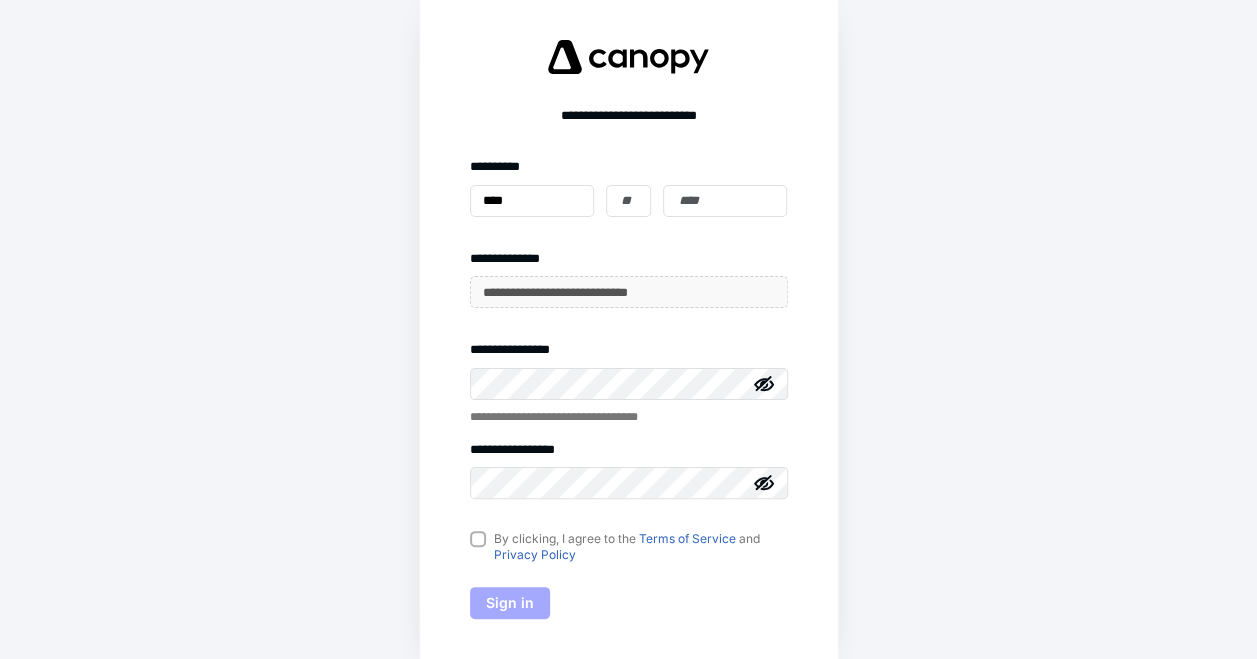 type on "*******" 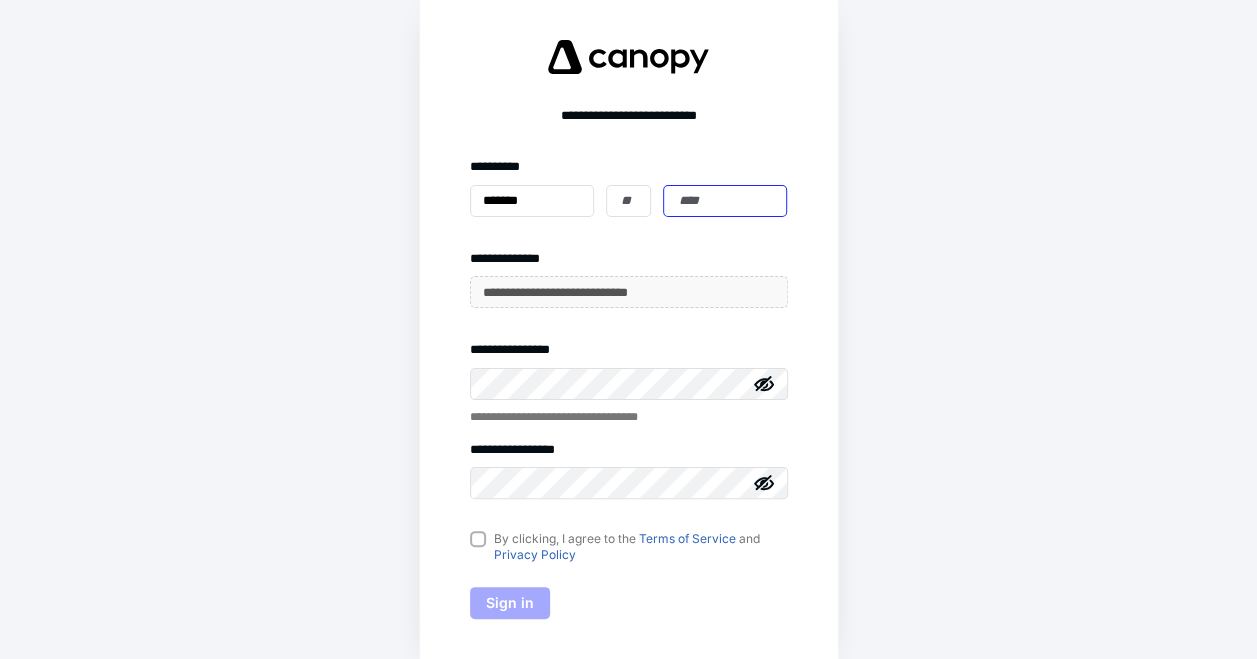 type on "********" 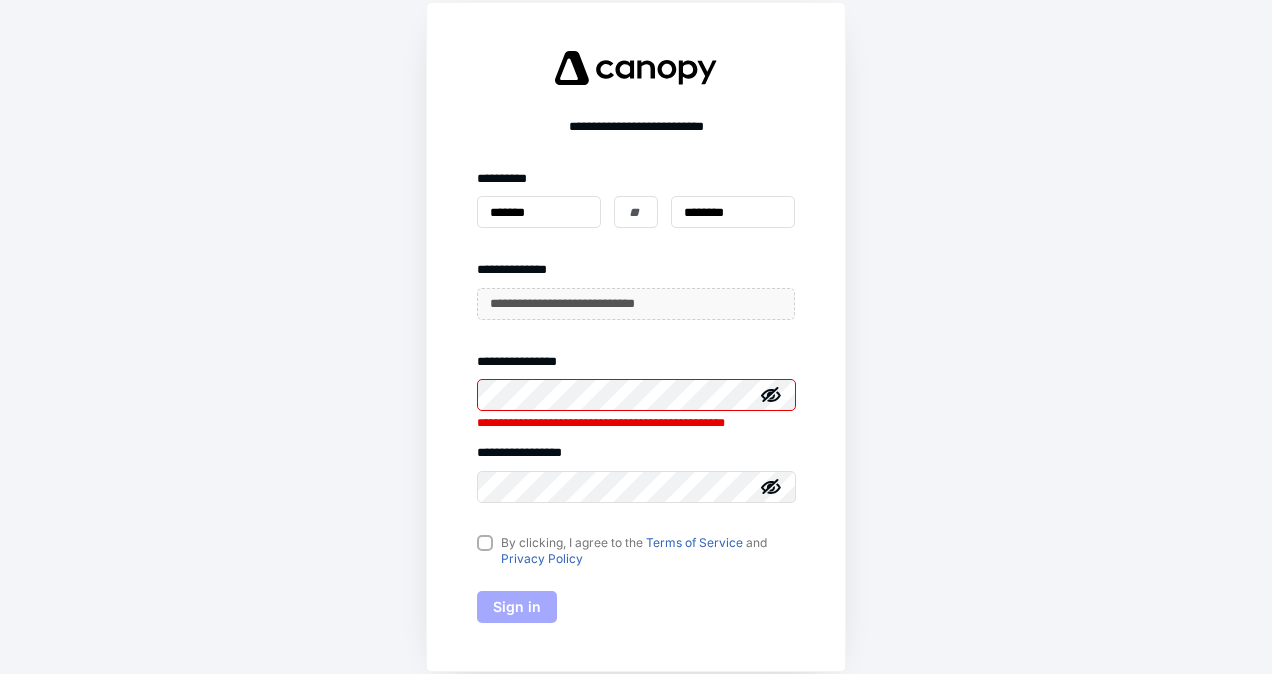 click on "**********" at bounding box center (636, 337) 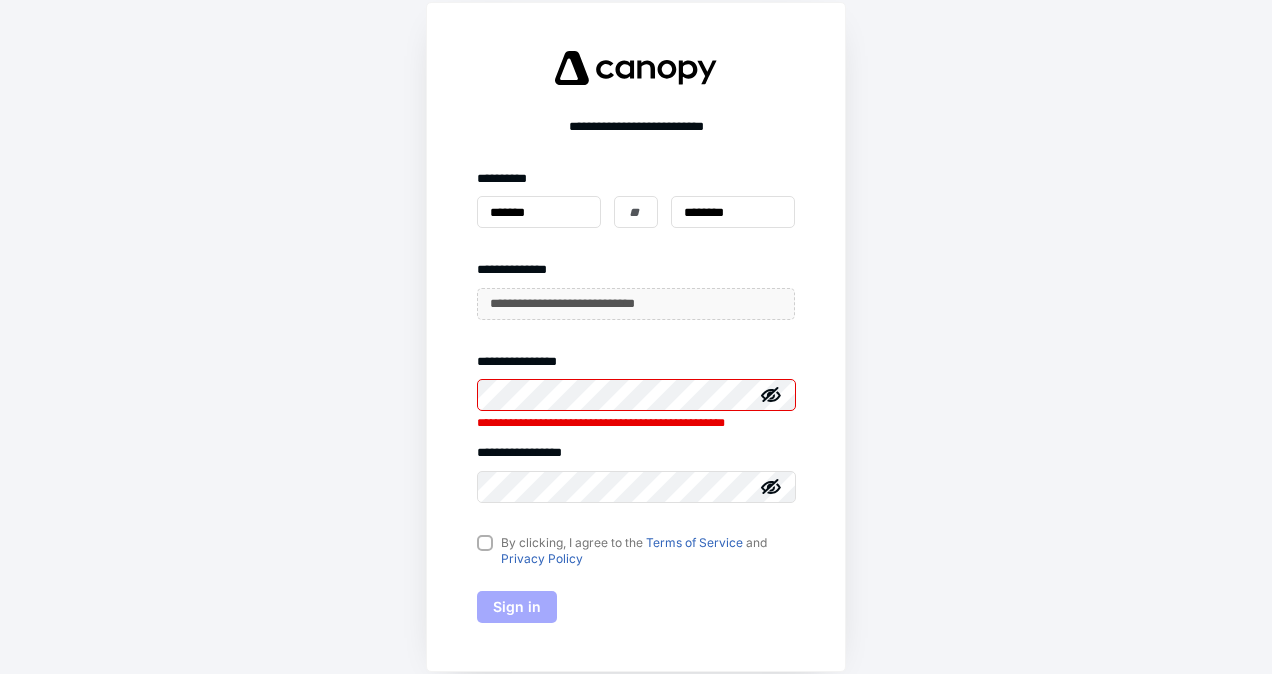click on "**********" at bounding box center (636, 396) 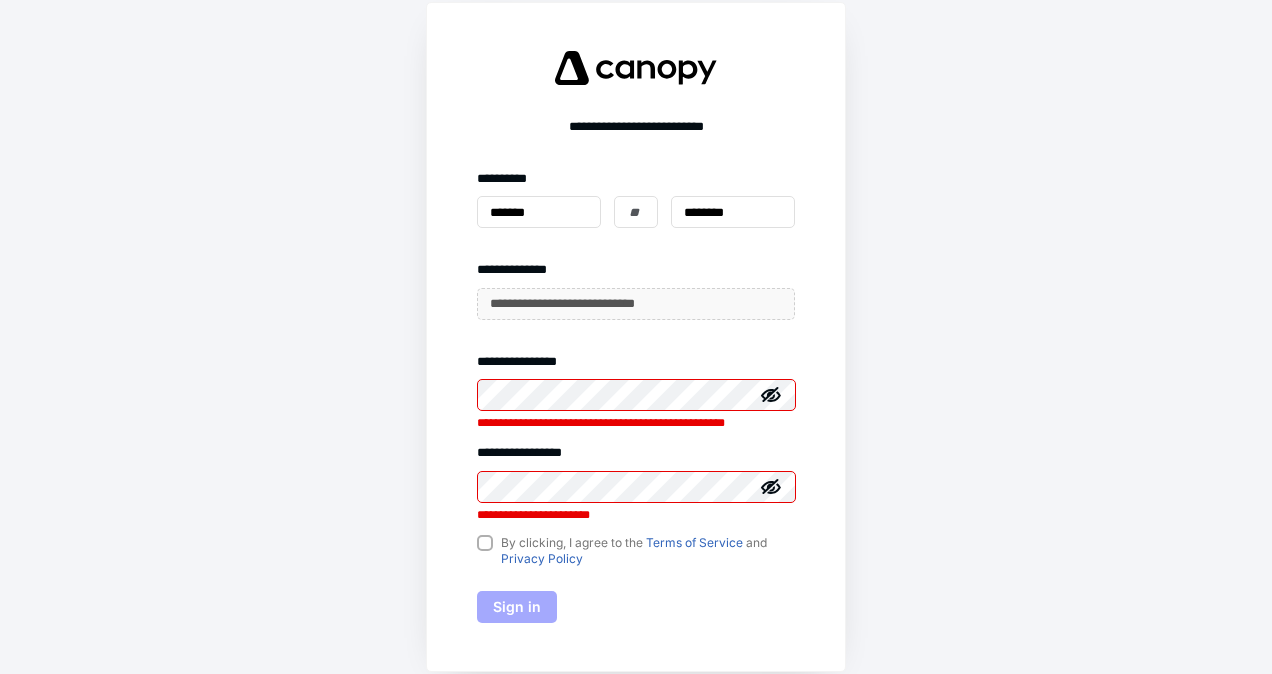 click on "**********" at bounding box center (636, 337) 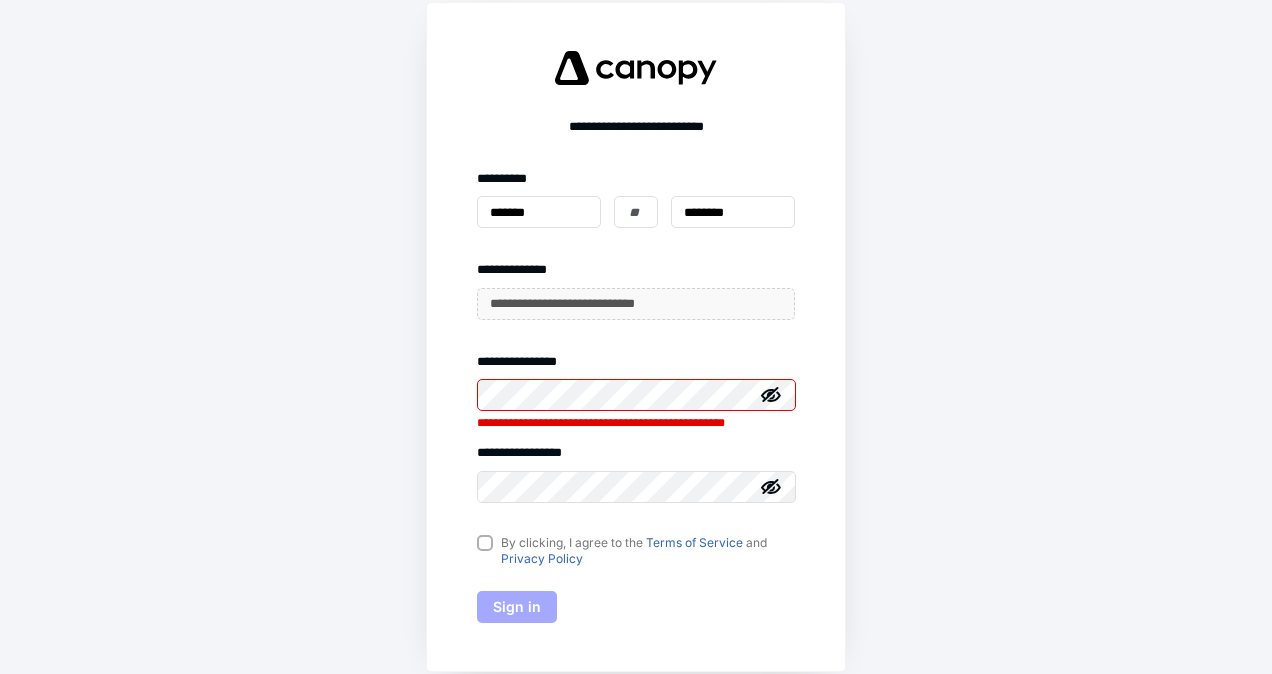 click on "By clicking, I agree to the   Terms of Service   and   Privacy Policy" at bounding box center [636, 551] 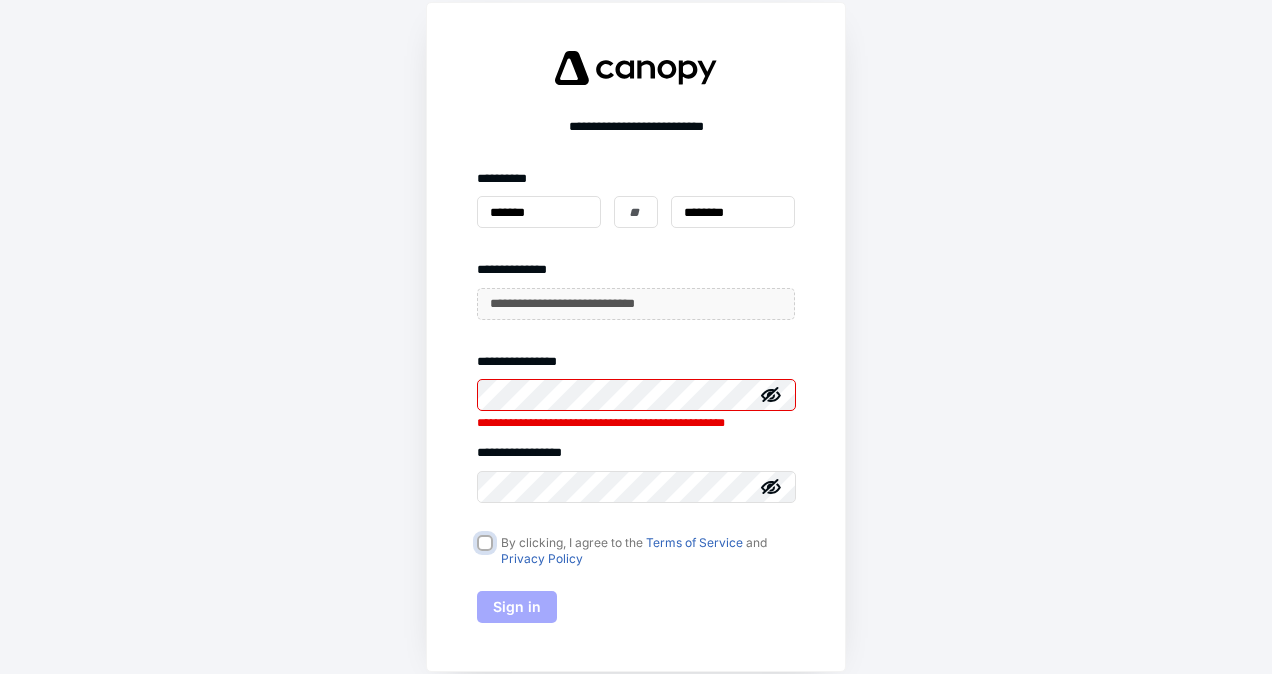 checkbox on "true" 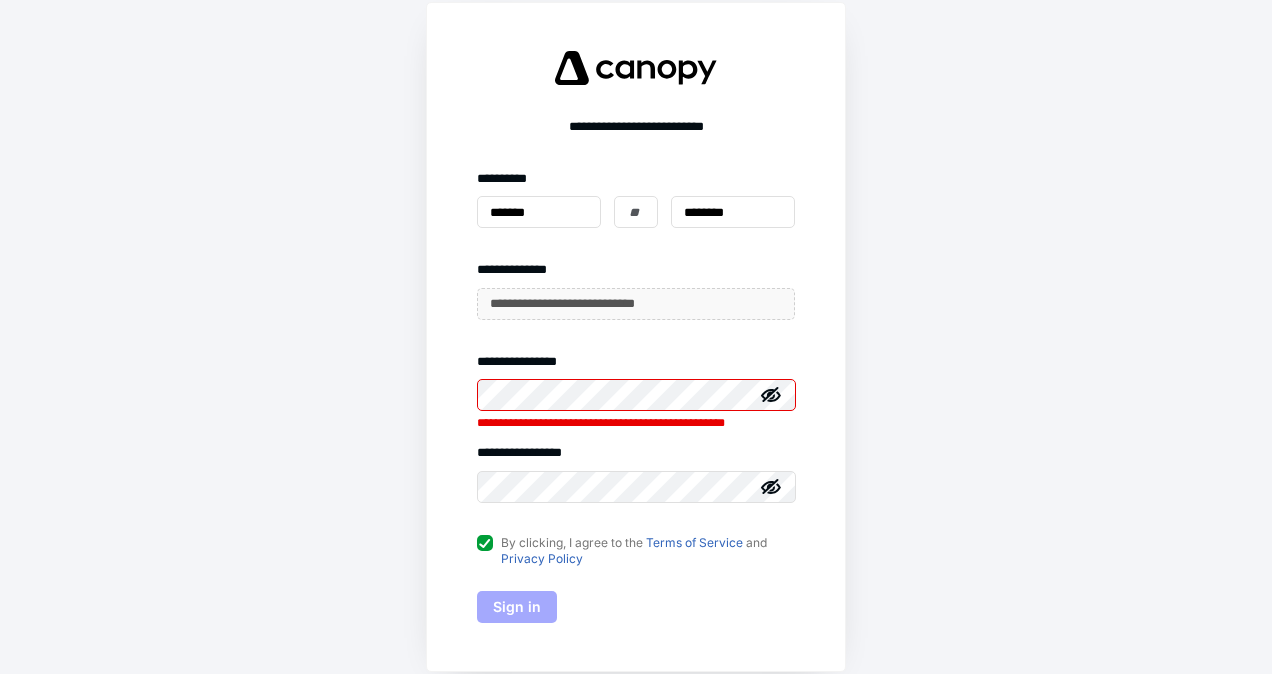 click on "**********" at bounding box center (631, 421) 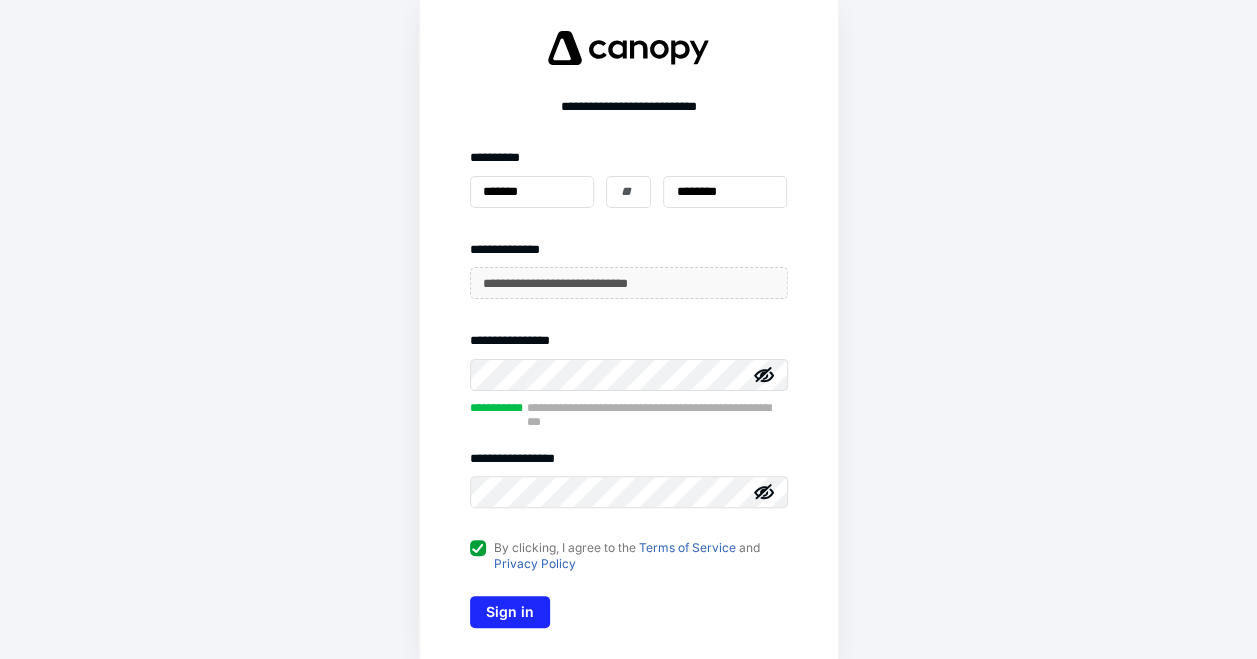 click 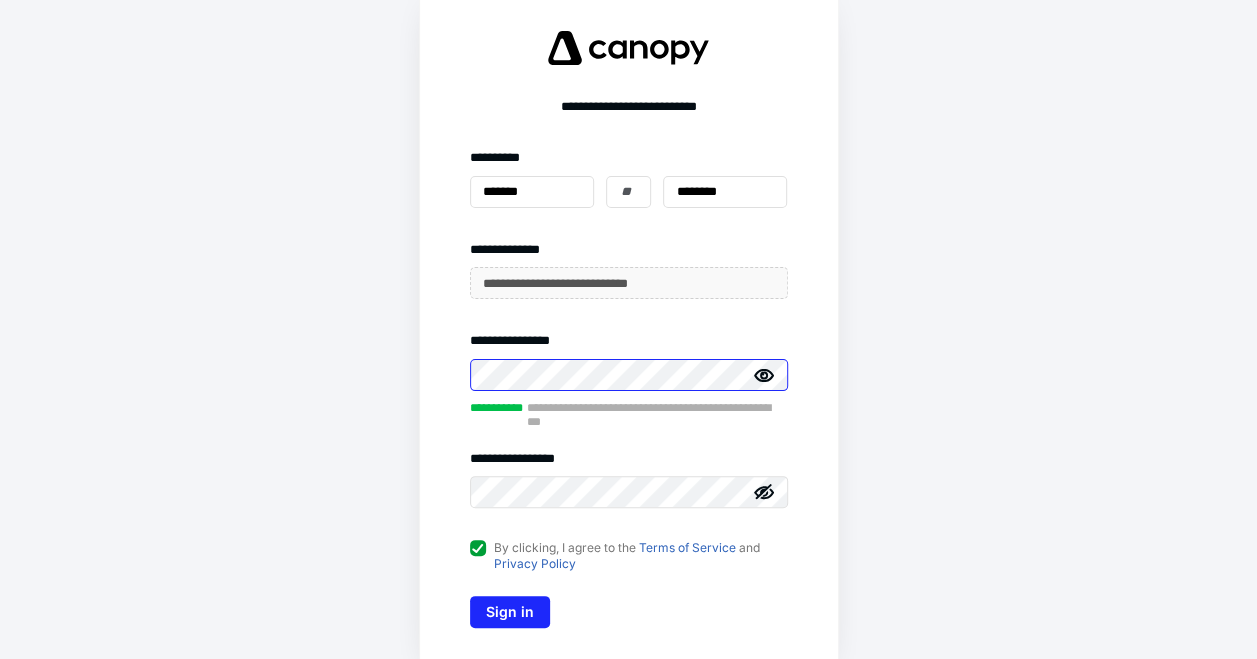 click on "**********" at bounding box center [629, 330] 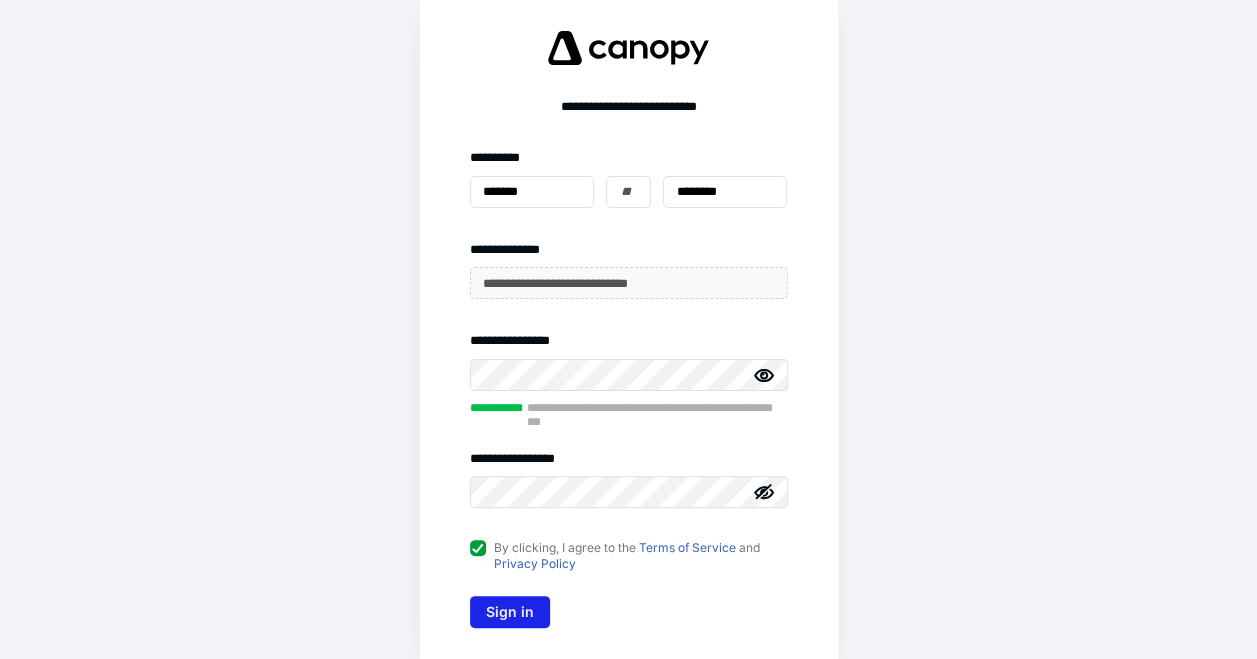 click on "Sign in" at bounding box center [510, 612] 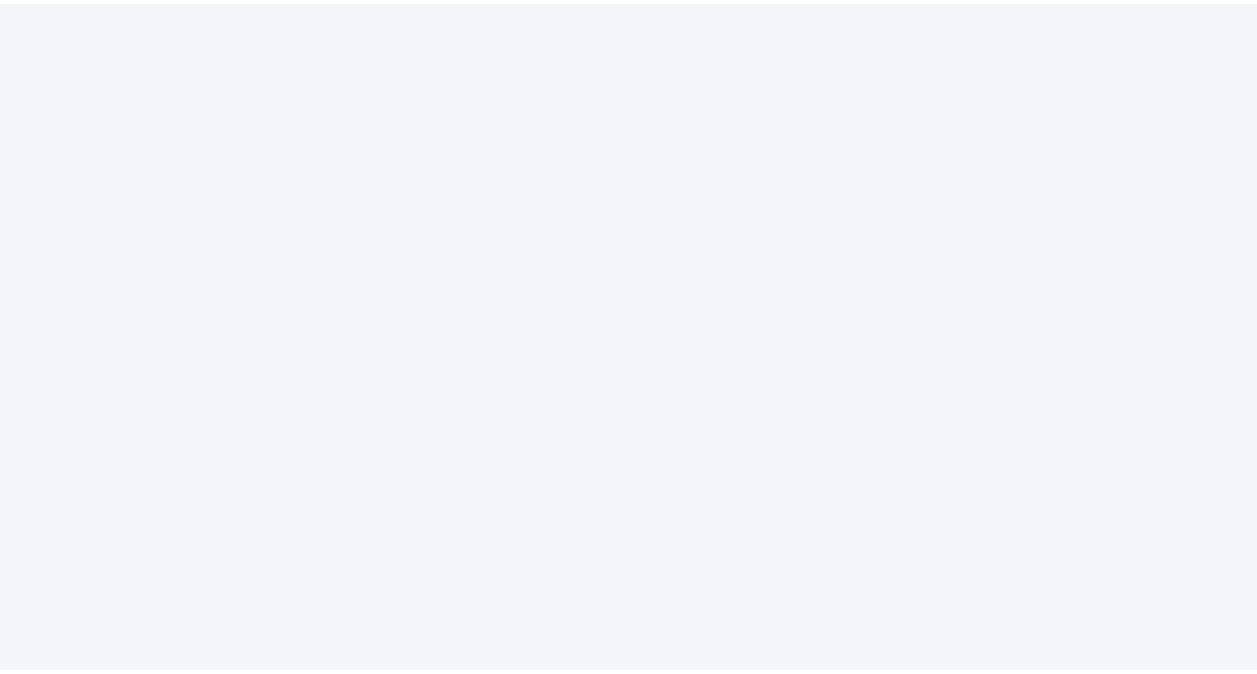 scroll, scrollTop: 0, scrollLeft: 0, axis: both 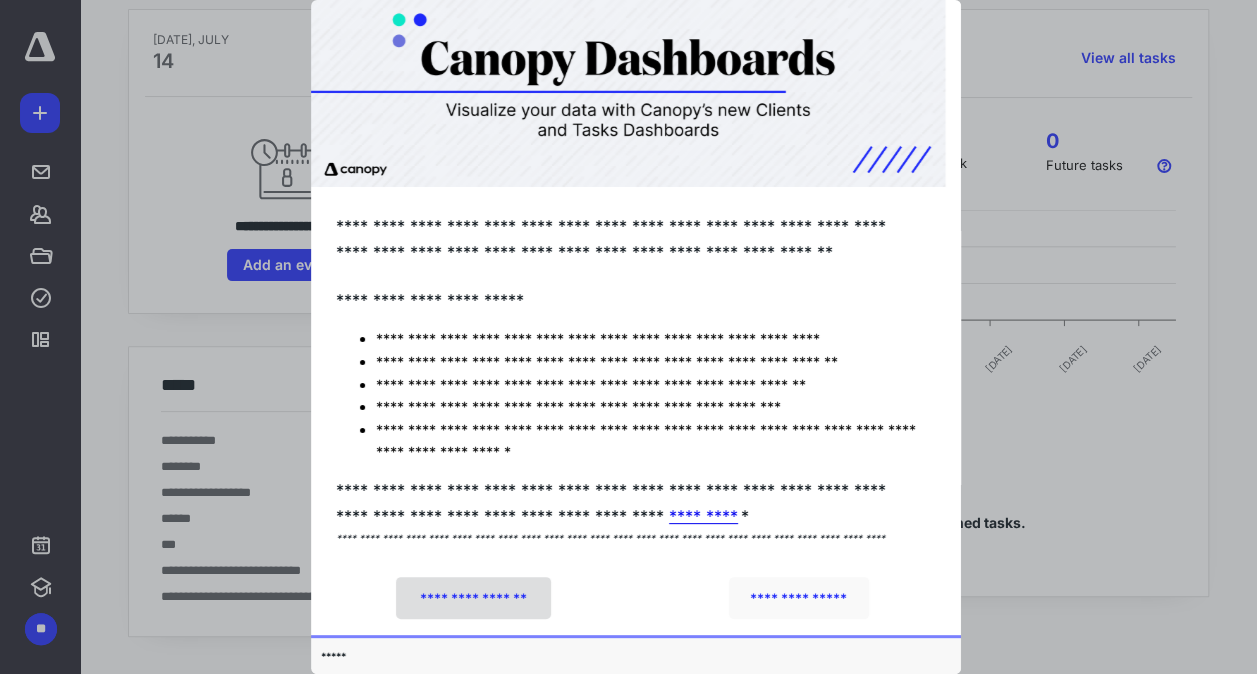 click on "**********" at bounding box center [473, 598] 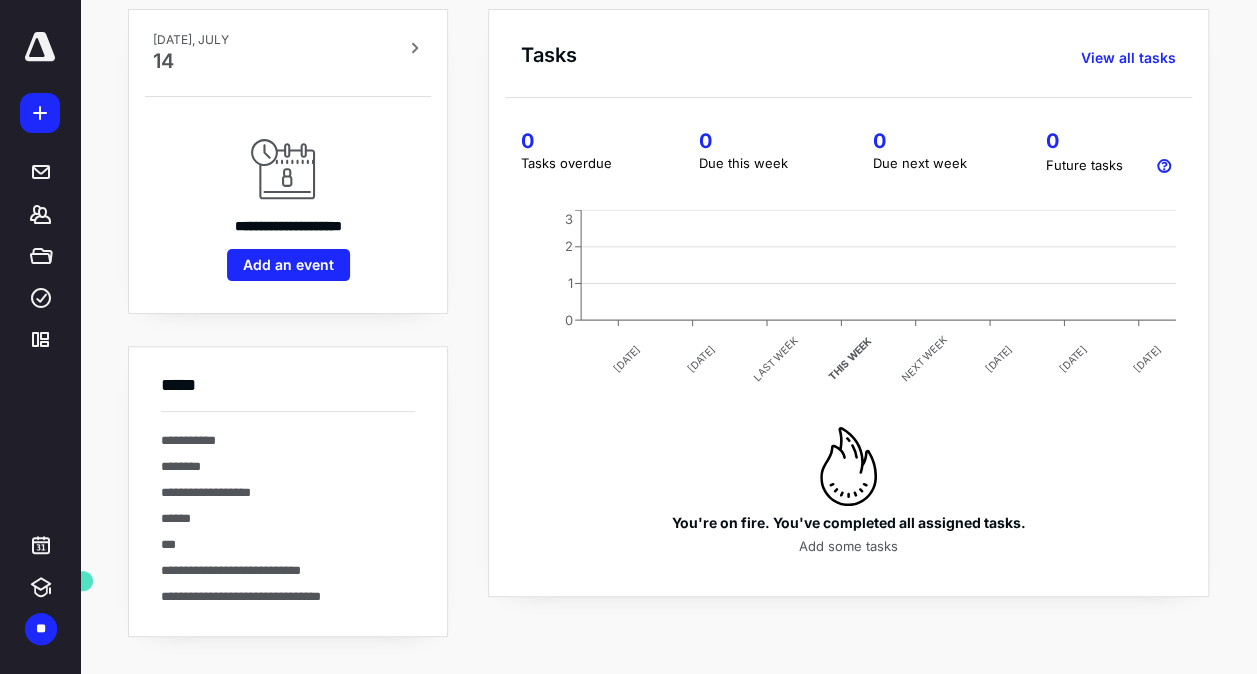 scroll, scrollTop: 0, scrollLeft: 0, axis: both 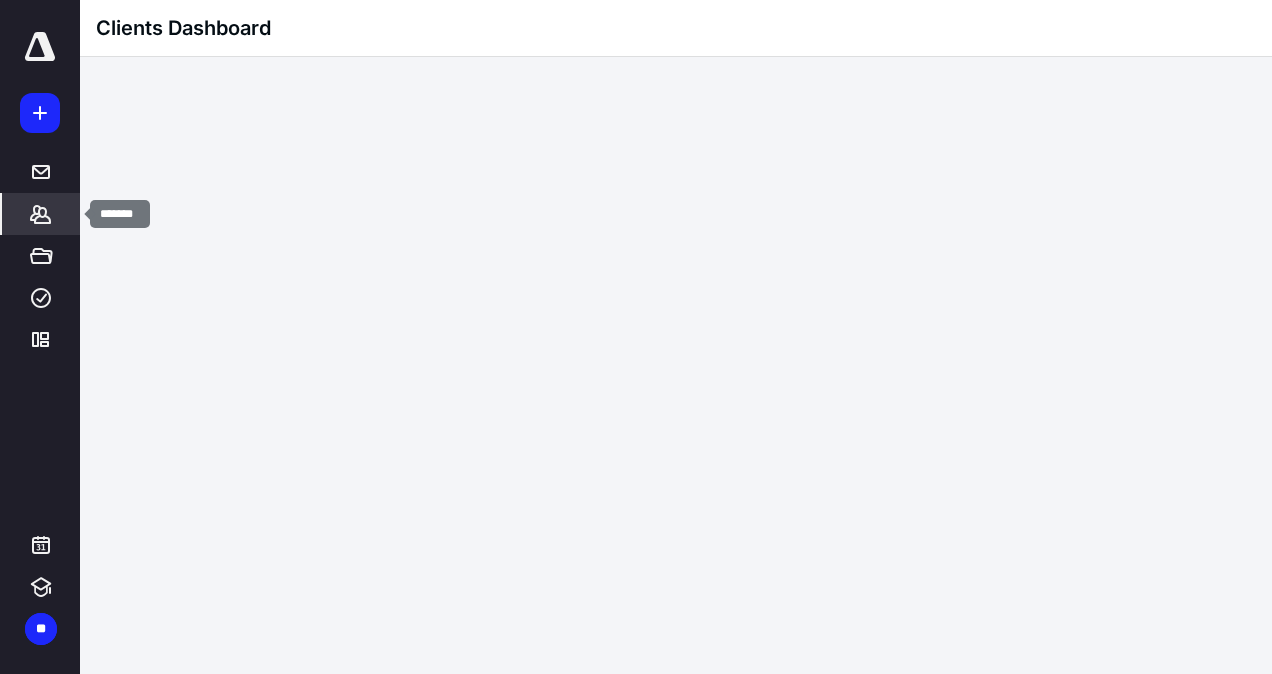 click 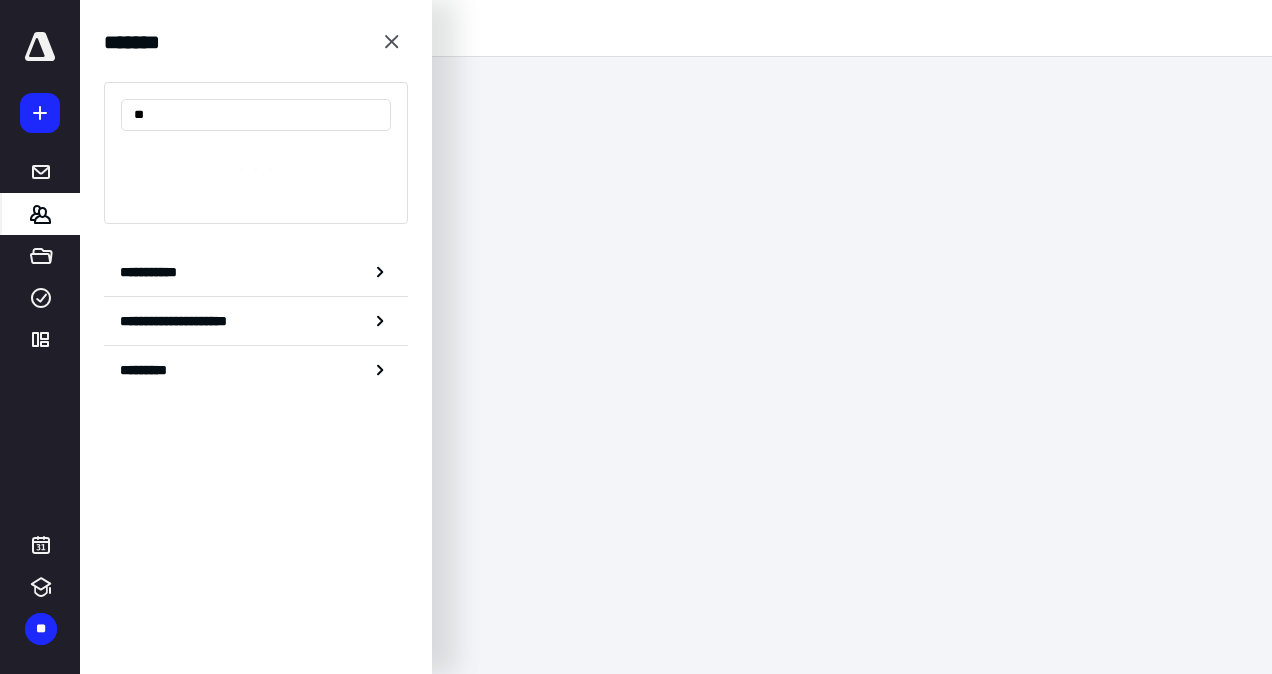 type on "*" 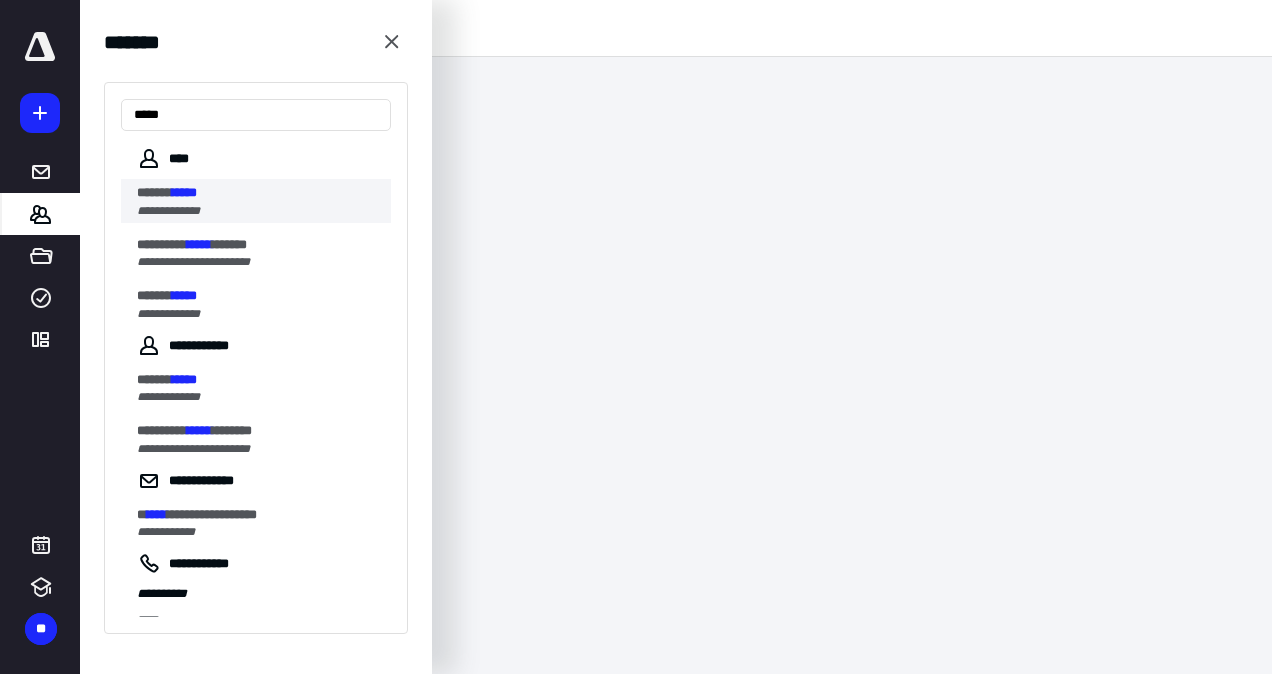 type on "*****" 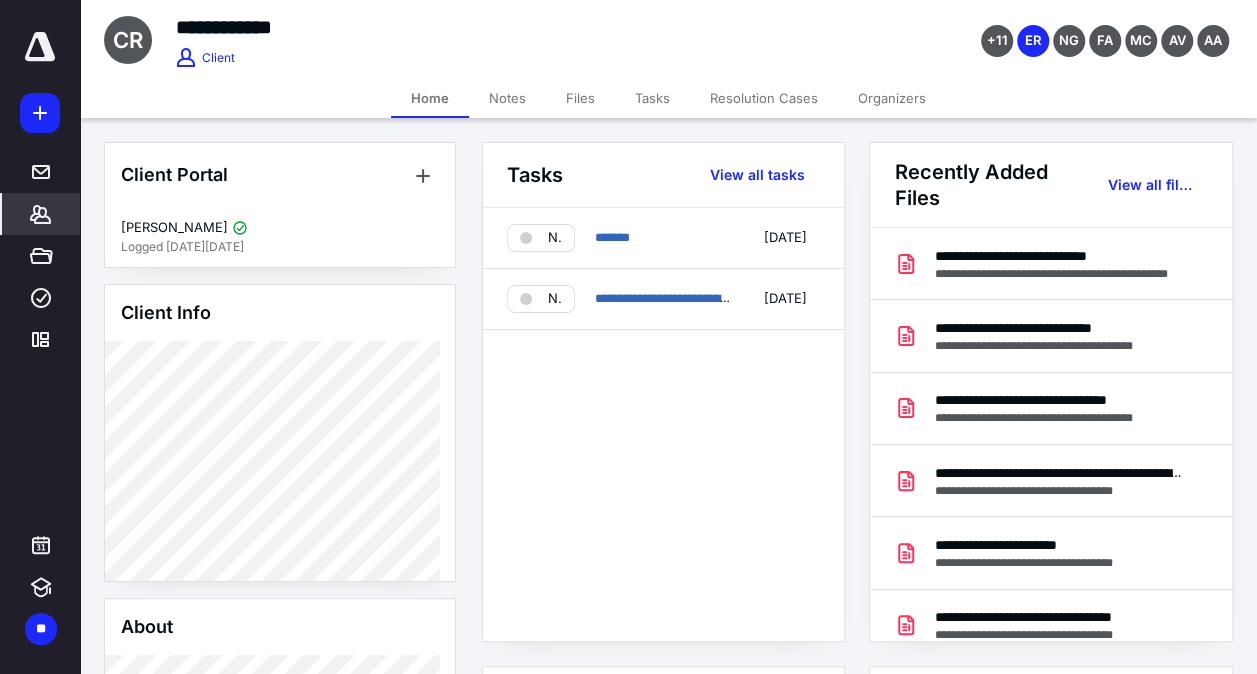 scroll, scrollTop: 100, scrollLeft: 0, axis: vertical 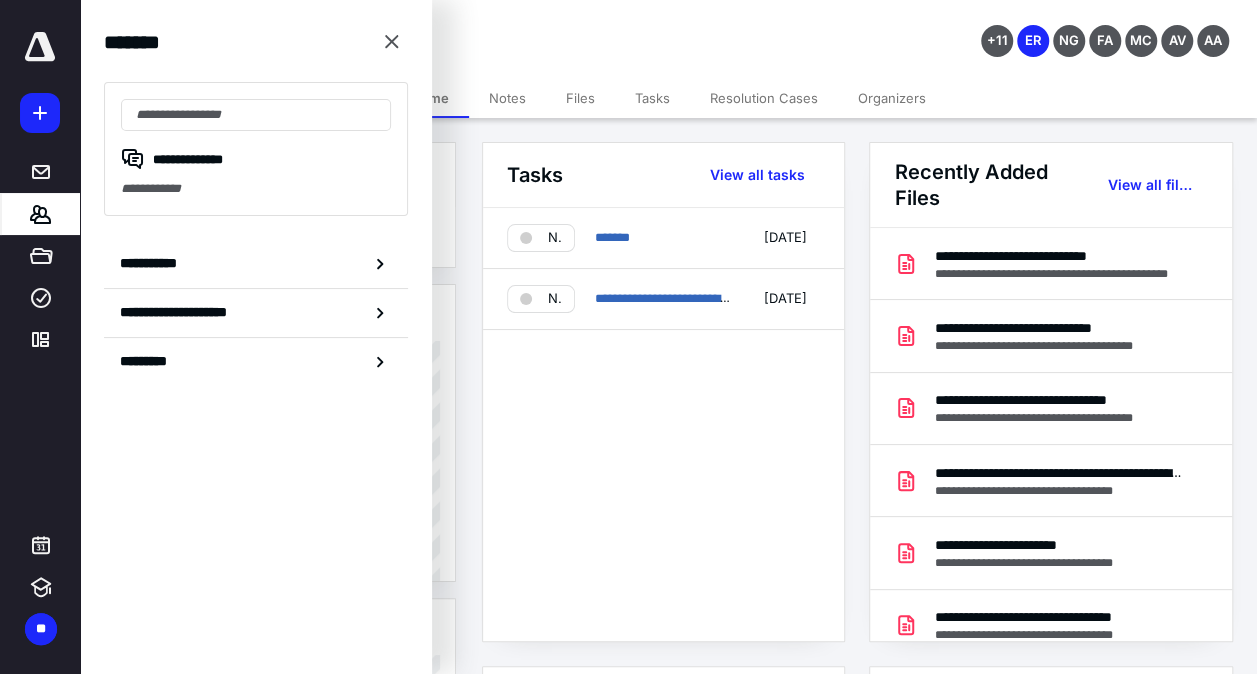 click at bounding box center [392, 42] 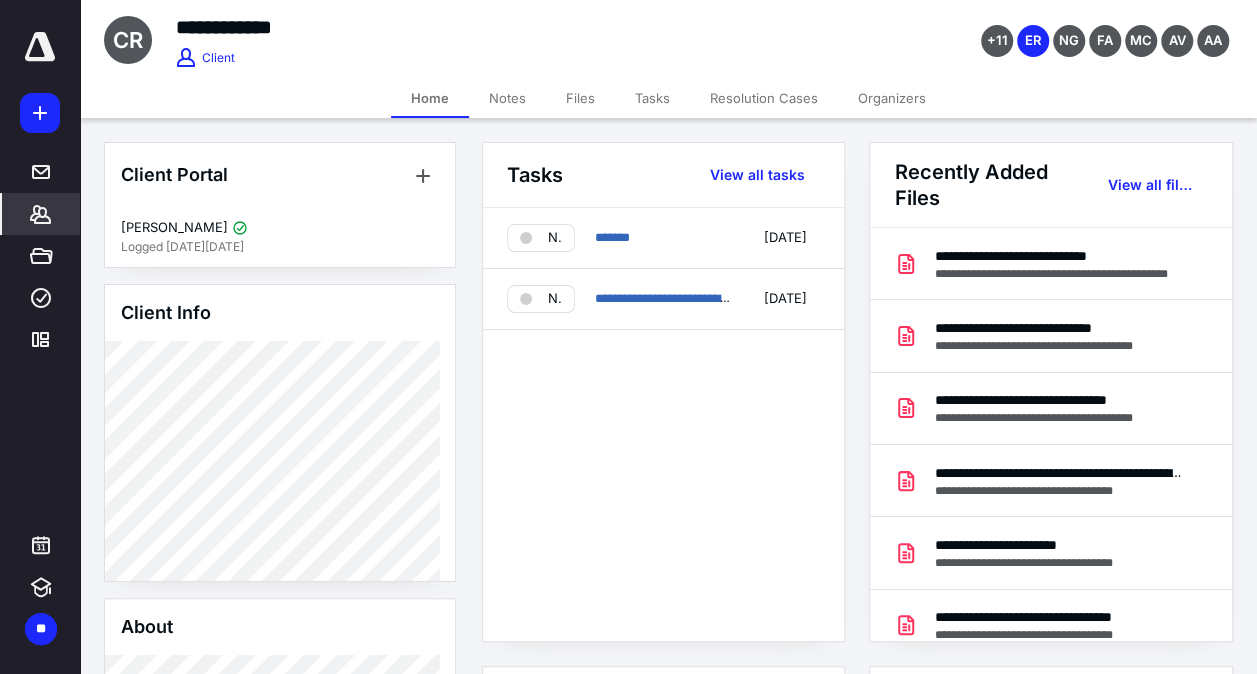 click on "Notes" at bounding box center [507, 98] 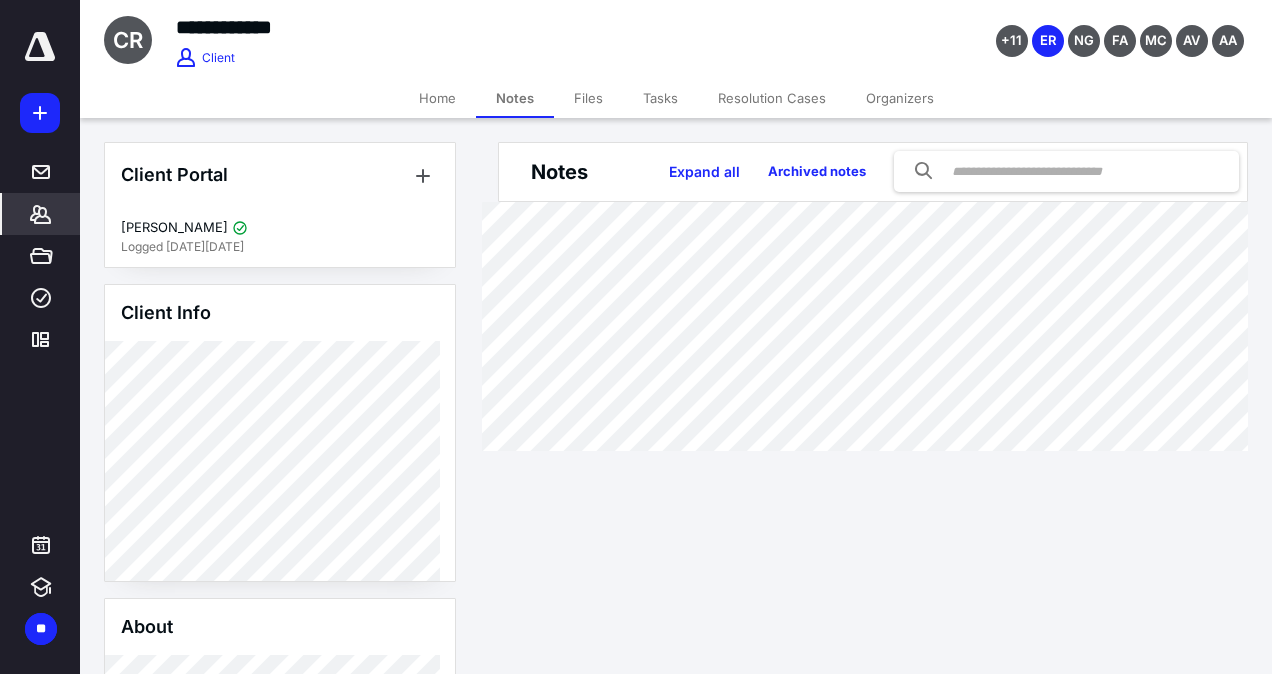 click on "Files" at bounding box center [588, 98] 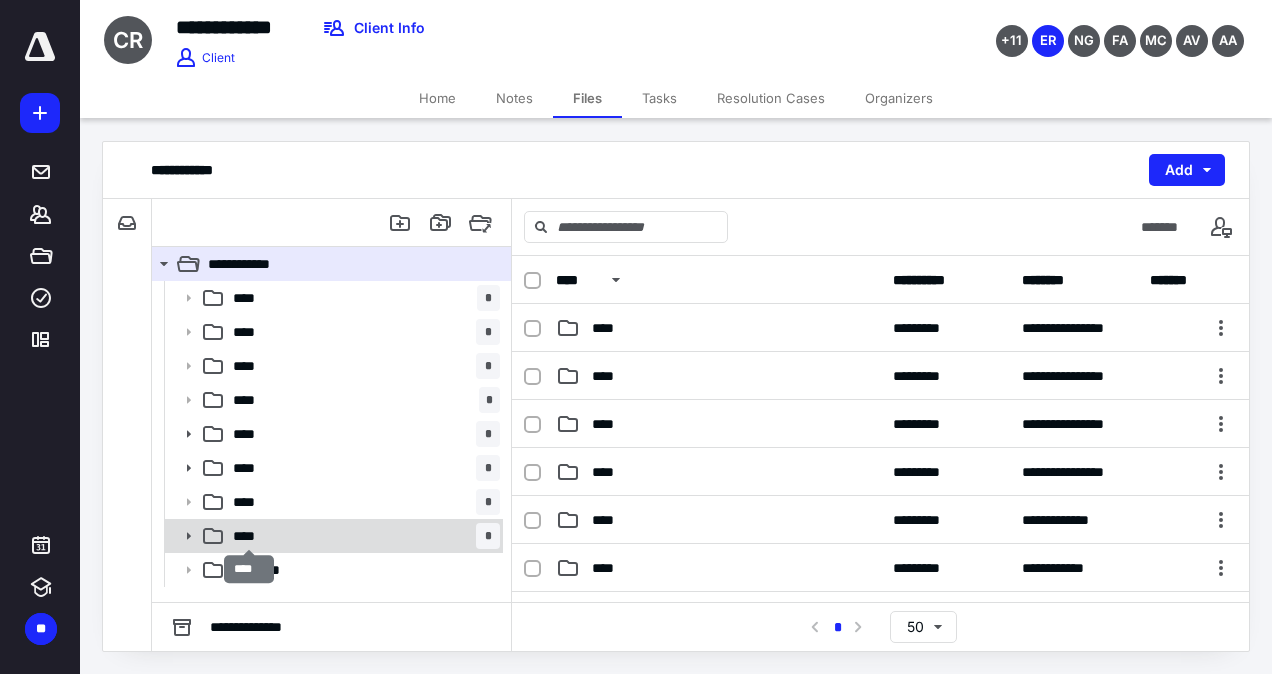 click on "****" at bounding box center (250, 536) 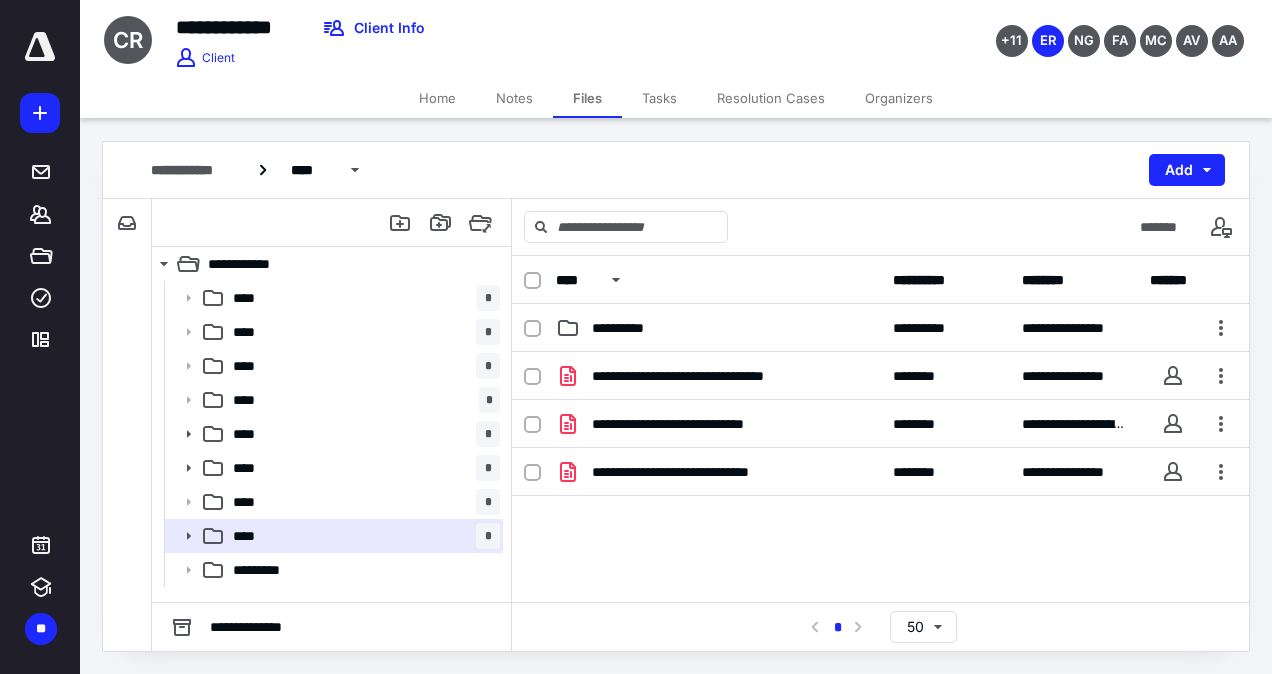 click on "Tasks" at bounding box center (659, 98) 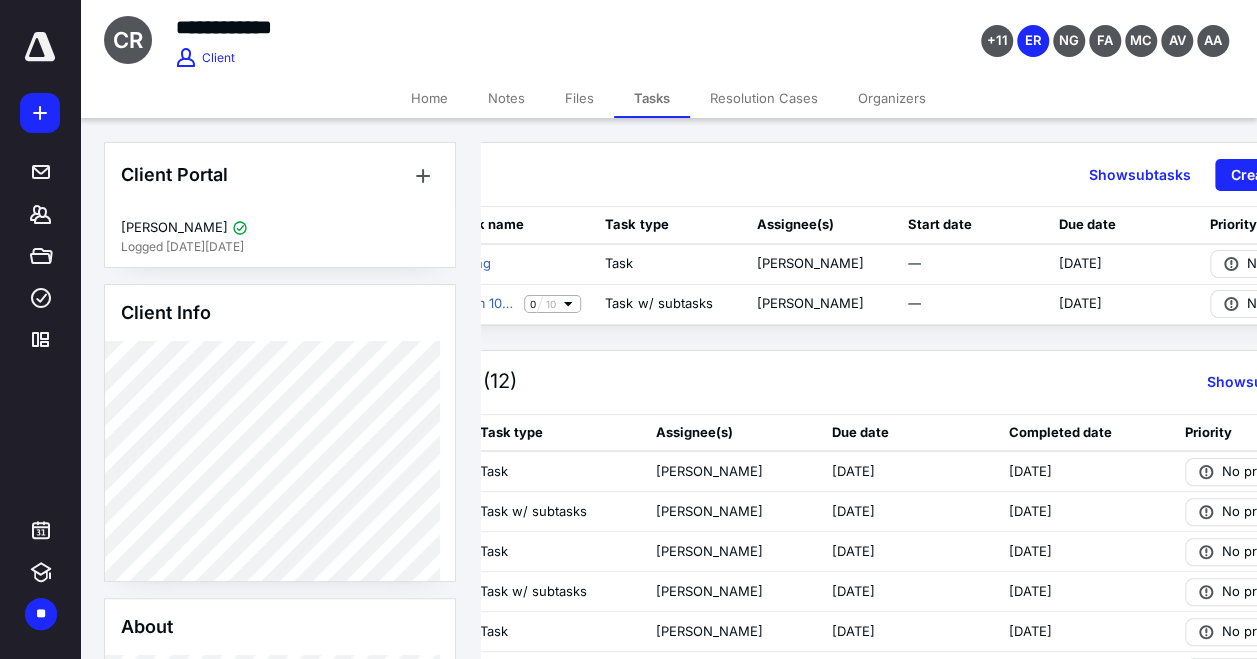 scroll, scrollTop: 0, scrollLeft: 196, axis: horizontal 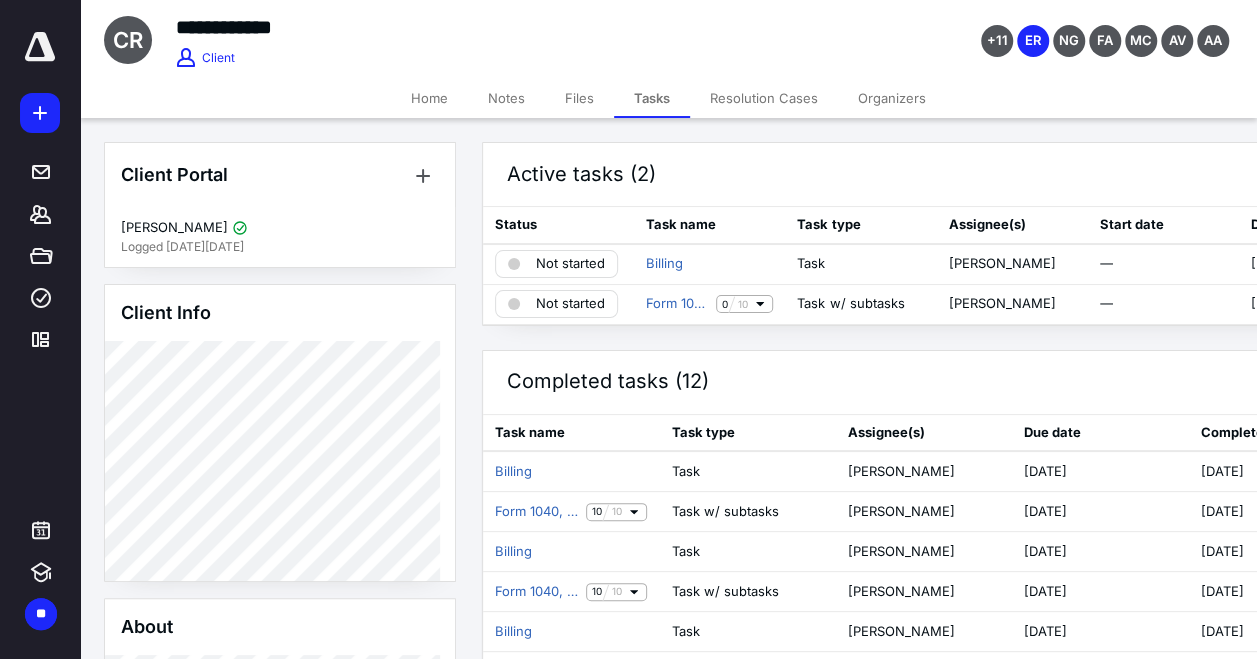 click on "Resolution Cases" at bounding box center (764, 98) 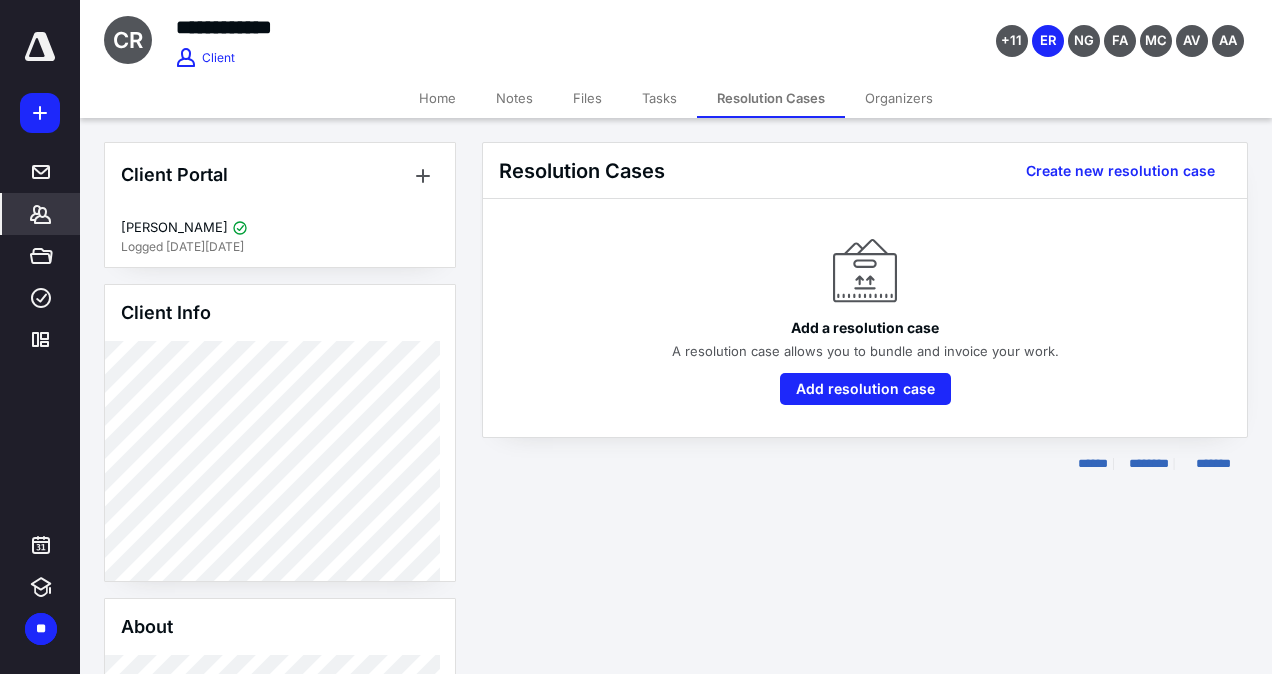 click on "Organizers" at bounding box center (899, 98) 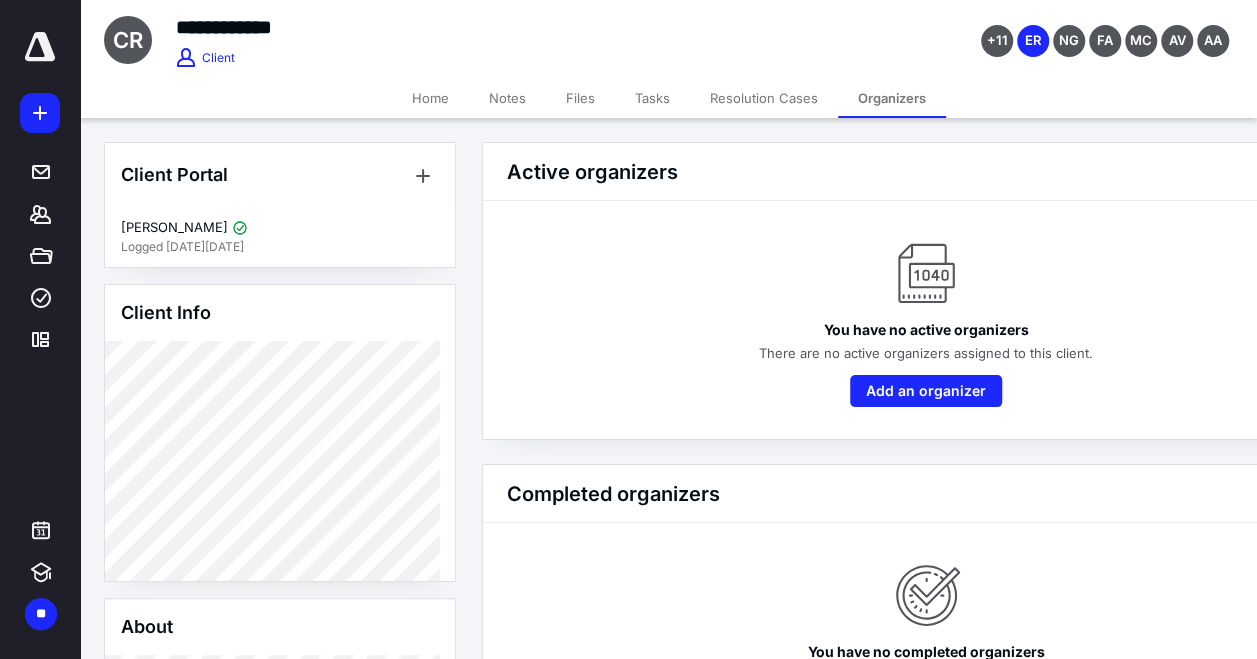 click on "Resolution Cases" at bounding box center [764, 98] 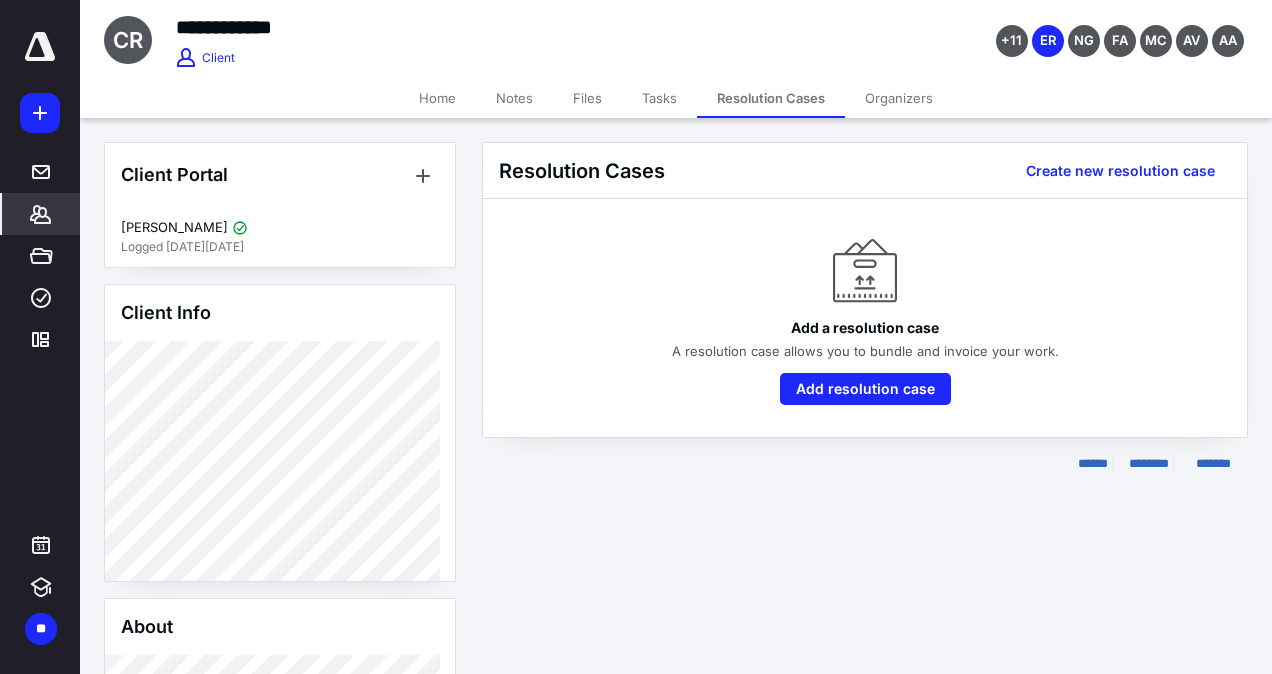 click on "Organizers" at bounding box center (899, 98) 